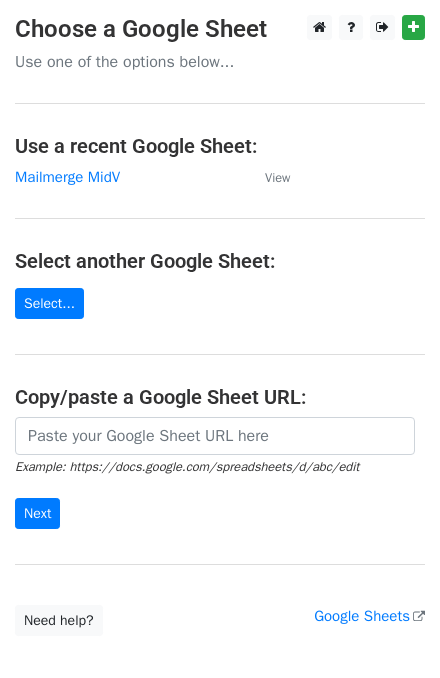 scroll, scrollTop: 0, scrollLeft: 0, axis: both 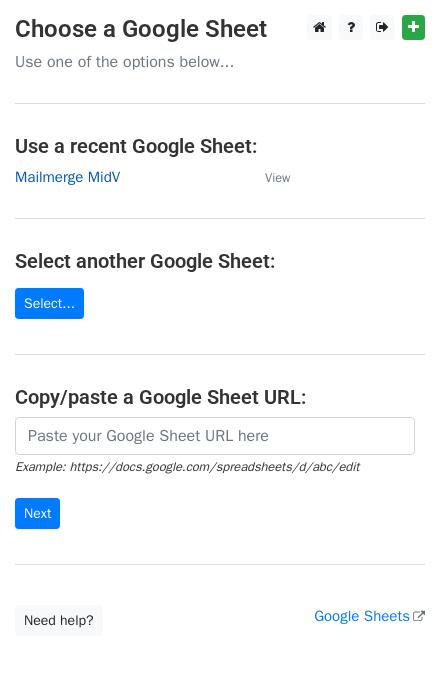 click on "Mailmerge MidV" at bounding box center [67, 177] 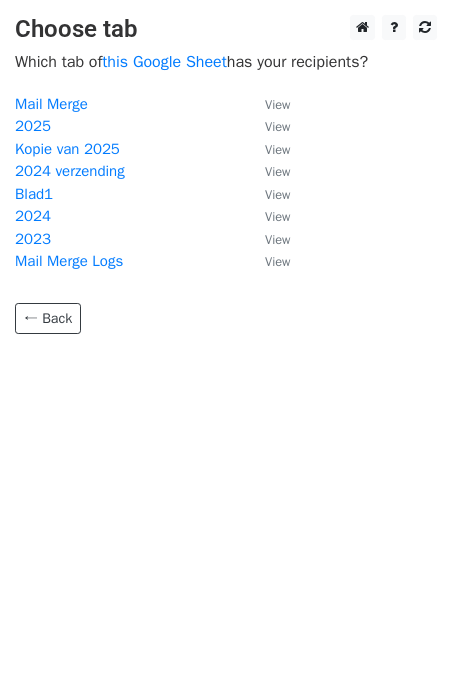 scroll, scrollTop: 0, scrollLeft: 0, axis: both 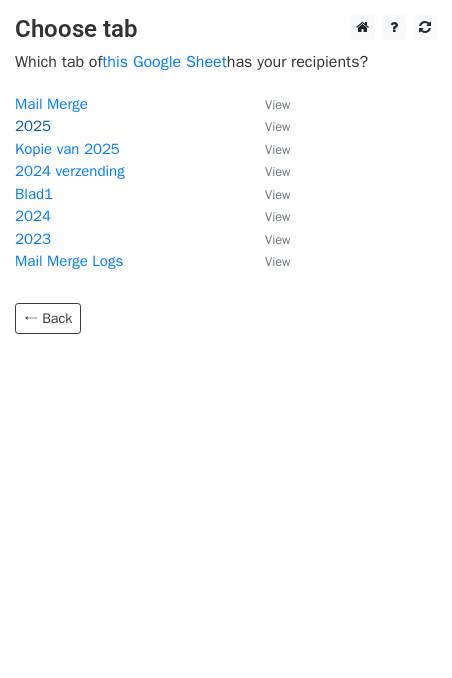 click on "2025" at bounding box center [33, 126] 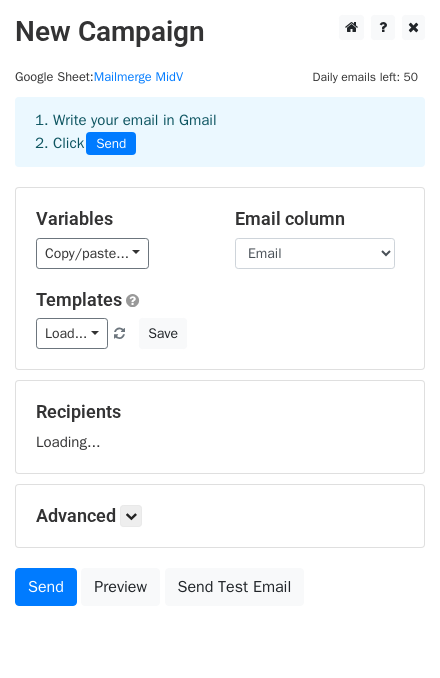 scroll, scrollTop: 0, scrollLeft: 0, axis: both 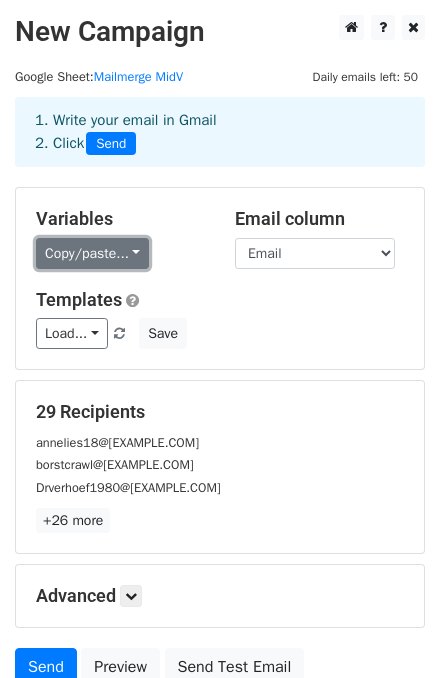 click on "Copy/paste..." at bounding box center [92, 253] 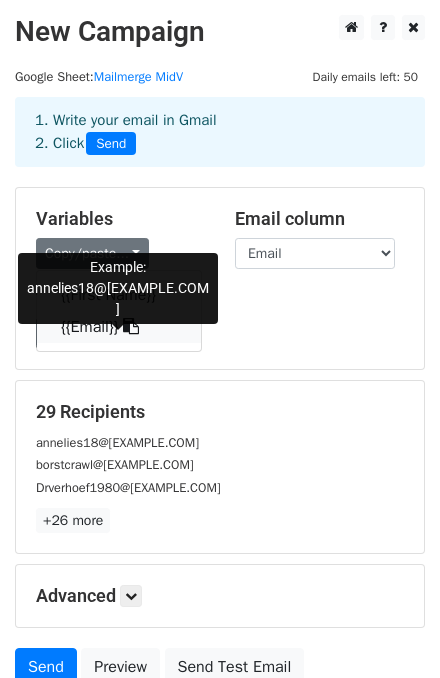 click on "{{Email}}" at bounding box center [119, 327] 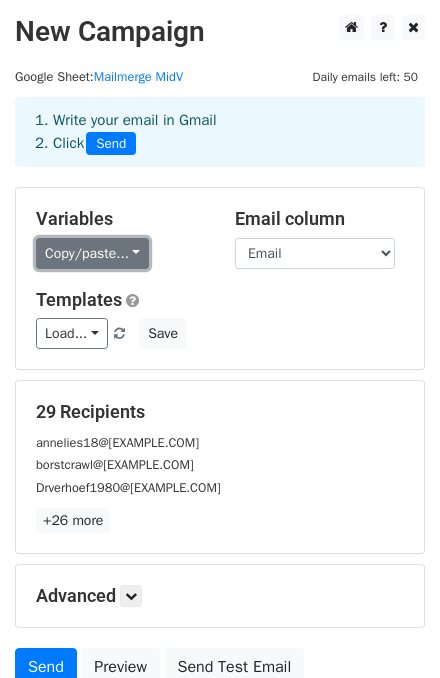 click on "Copy/paste..." at bounding box center [92, 253] 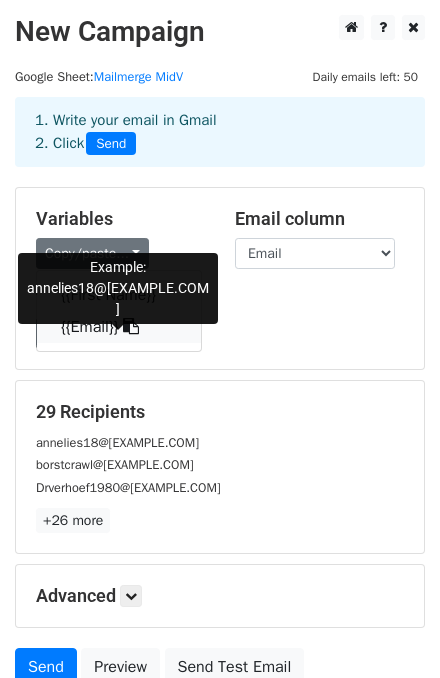 click on "{{Email}}" at bounding box center [119, 327] 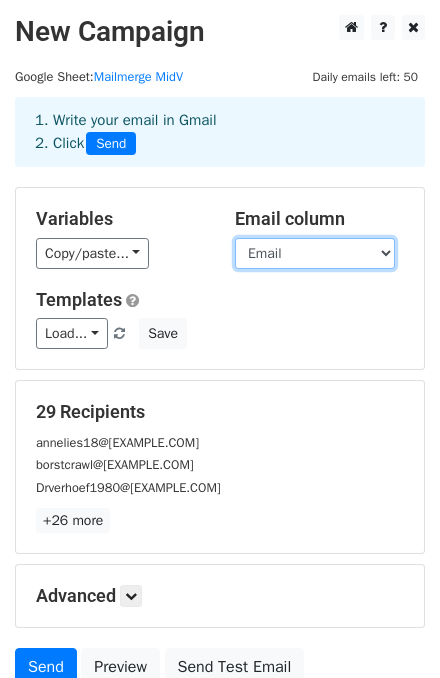 click on "First Name
Email" at bounding box center (315, 253) 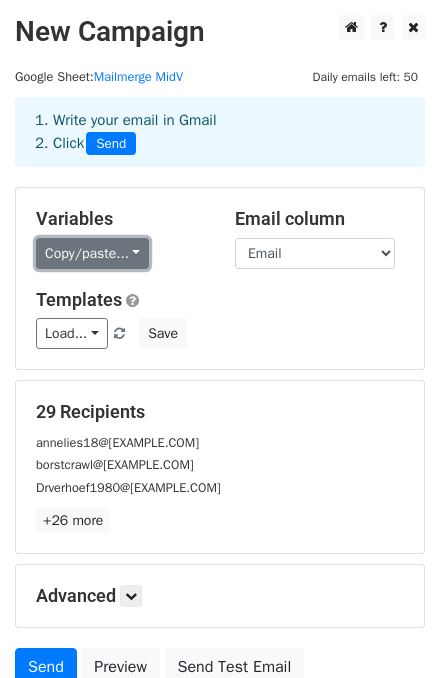 click on "Copy/paste..." at bounding box center [92, 253] 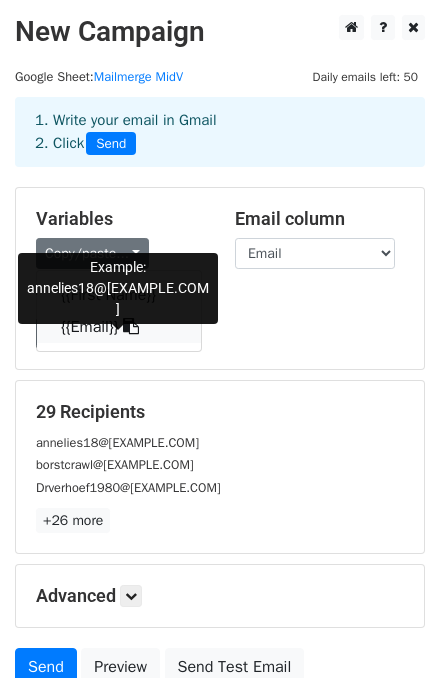 click on "{{Email}}" at bounding box center (119, 327) 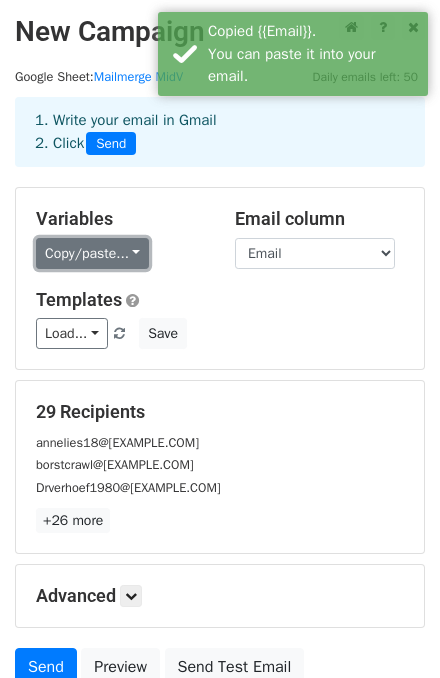 click on "Copy/paste..." at bounding box center (92, 253) 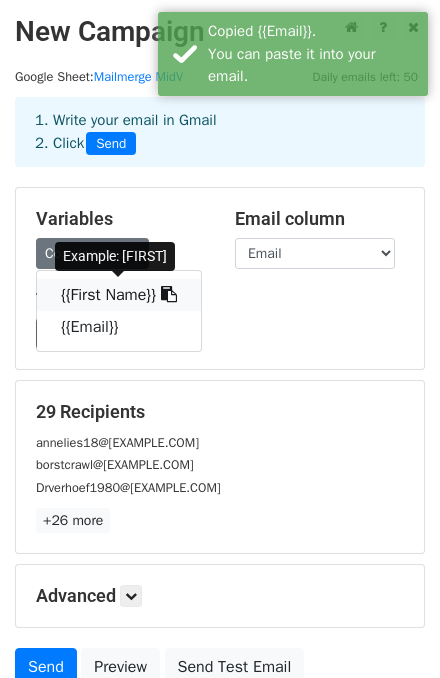 click on "{{First Name}}" at bounding box center [119, 295] 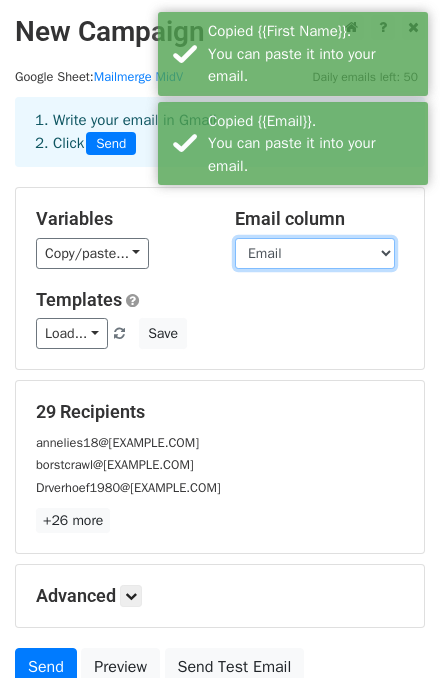 click on "First Name
Email" at bounding box center [315, 253] 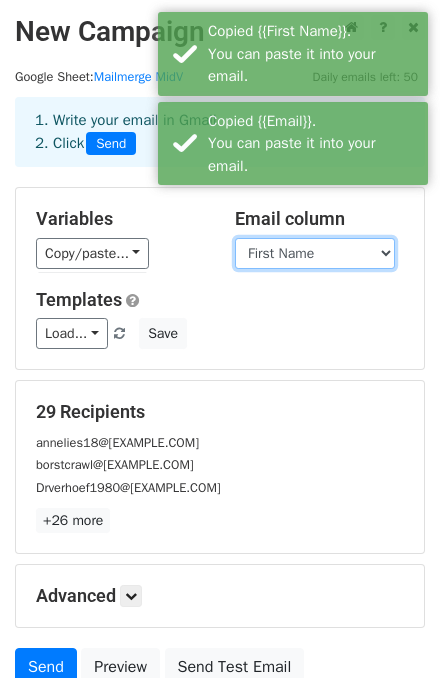 click on "First Name
Email" at bounding box center (315, 253) 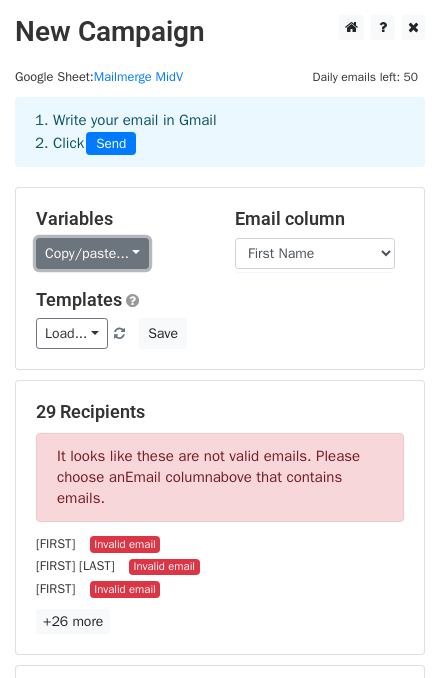 click on "Copy/paste..." at bounding box center [92, 253] 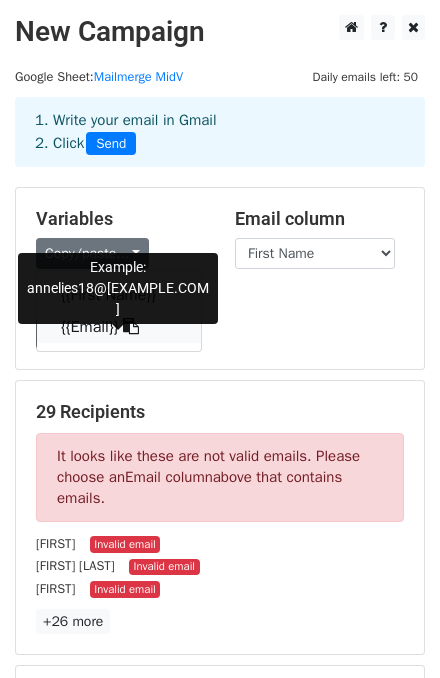 click on "{{Email}}" at bounding box center (119, 327) 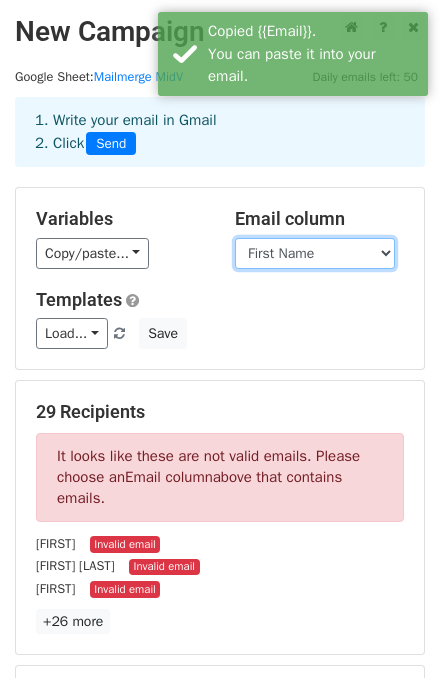 click on "First Name
Email" at bounding box center (315, 253) 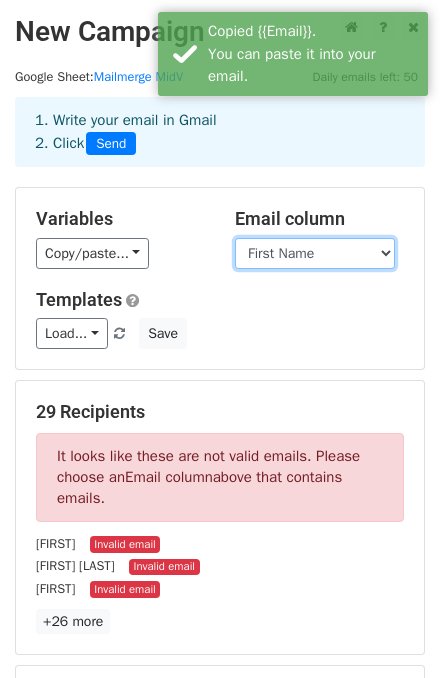 select on "Email" 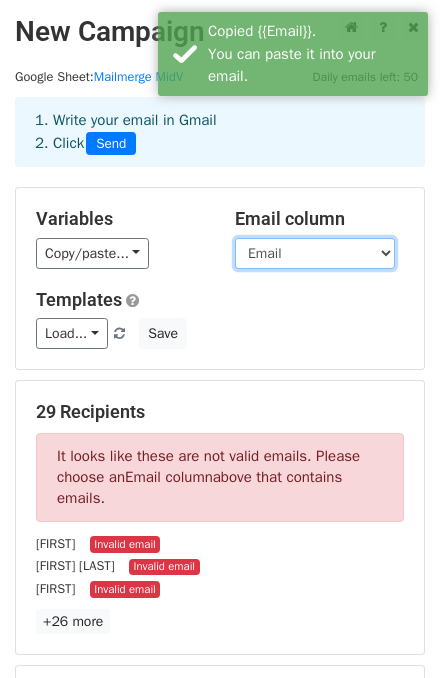 click on "First Name
Email" at bounding box center (315, 253) 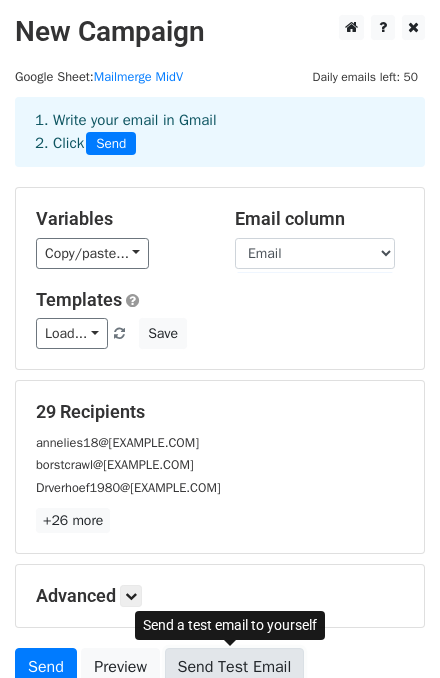 click on "Send Test Email" at bounding box center [235, 667] 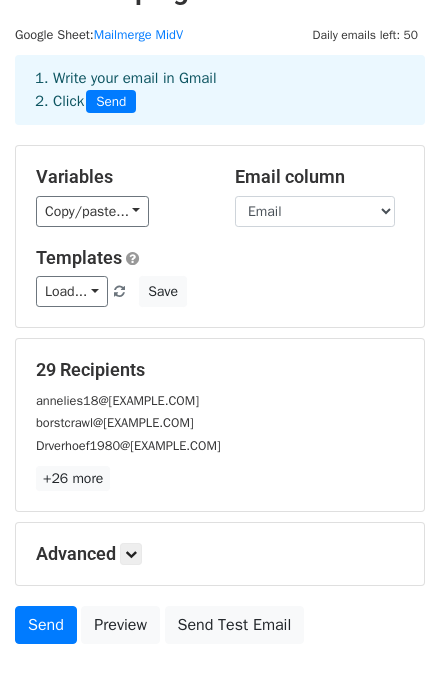 scroll, scrollTop: 0, scrollLeft: 0, axis: both 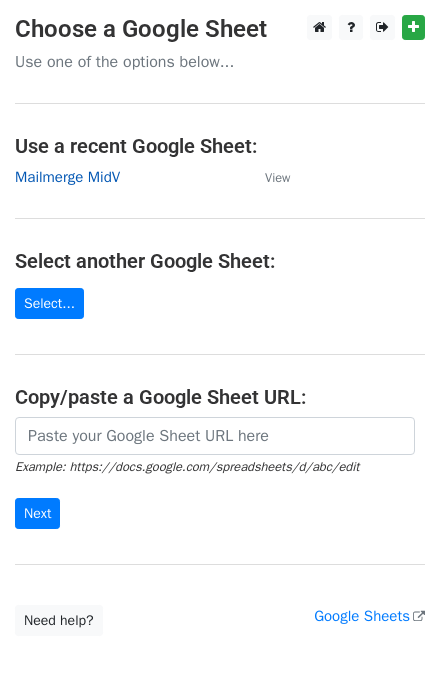 click on "Mailmerge MidV" at bounding box center (67, 177) 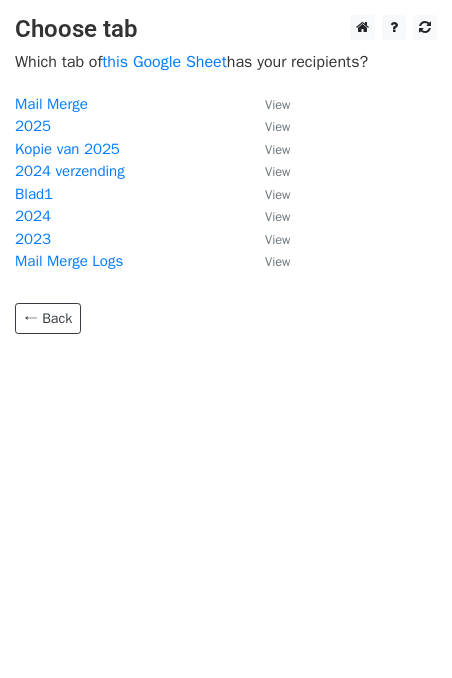 scroll, scrollTop: 0, scrollLeft: 0, axis: both 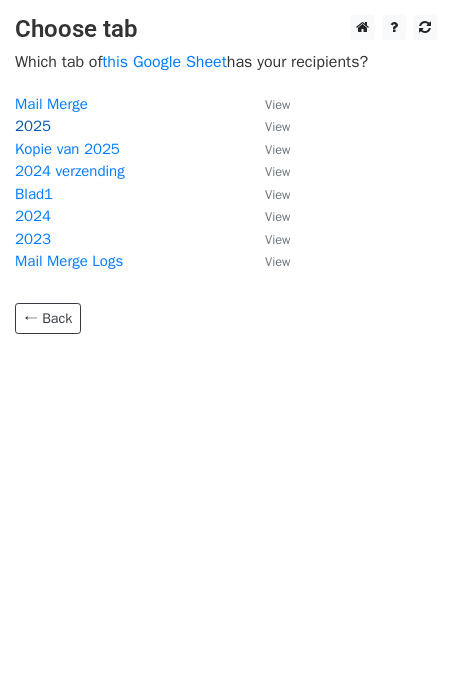 click on "2025" at bounding box center (33, 126) 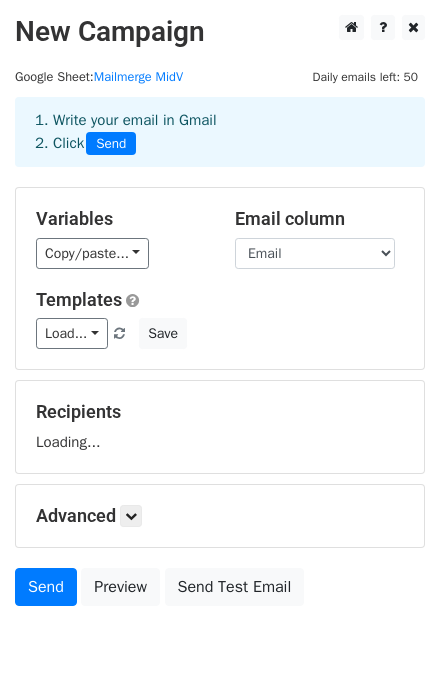 scroll, scrollTop: 0, scrollLeft: 0, axis: both 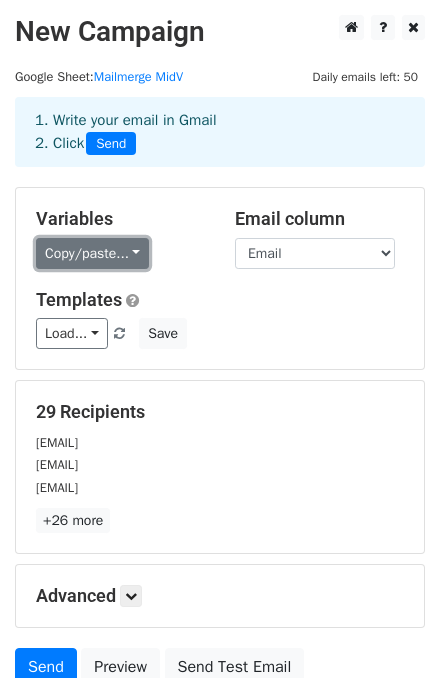 click on "Copy/paste..." at bounding box center (92, 253) 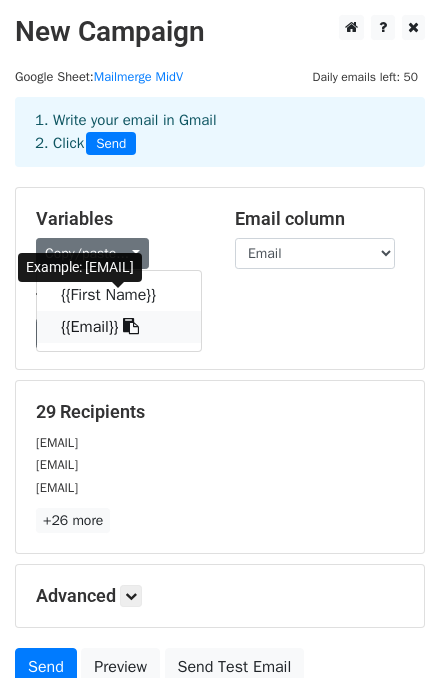 click on "{{Email}}" at bounding box center (119, 327) 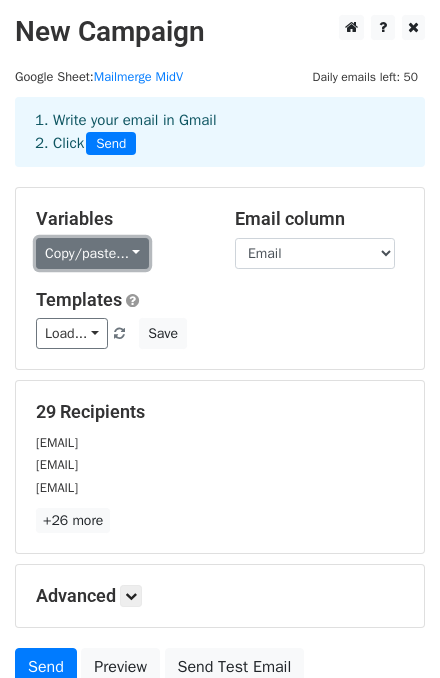 click on "Copy/paste..." at bounding box center [92, 253] 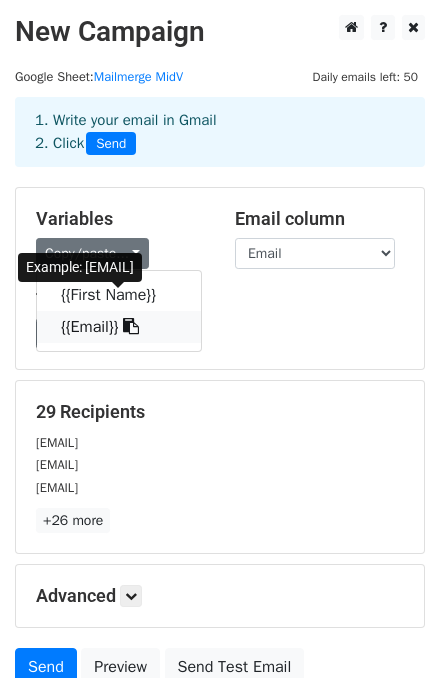 click on "{{Email}}" at bounding box center (119, 327) 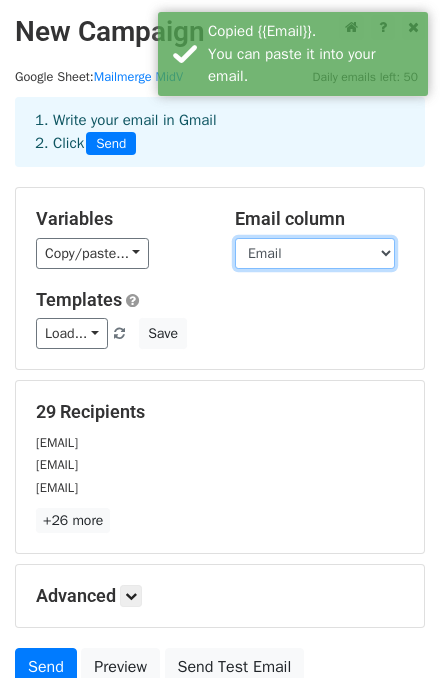 click on "First Name
Email" at bounding box center [315, 253] 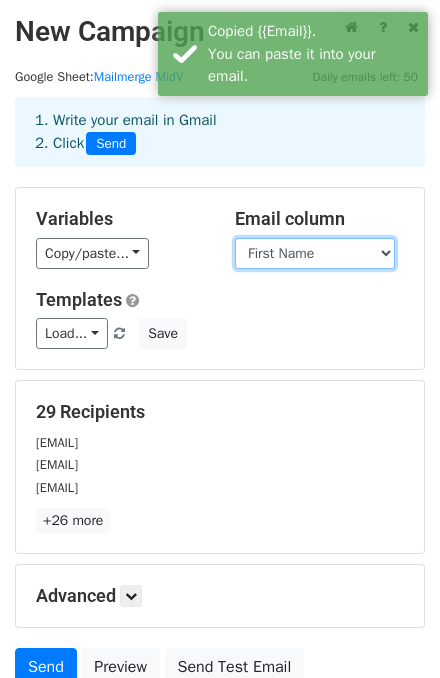 click on "First Name
Email" at bounding box center [315, 253] 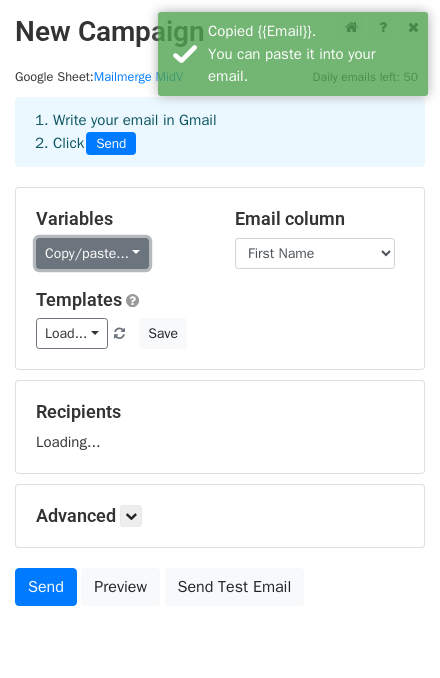 click on "Copy/paste..." at bounding box center [92, 253] 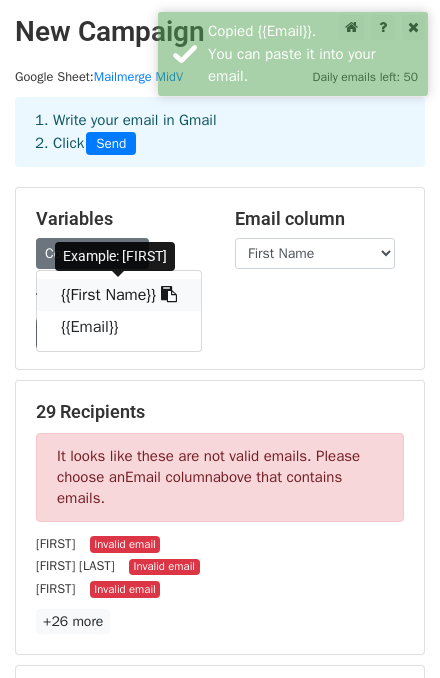 click on "{{First Name}}" at bounding box center (119, 295) 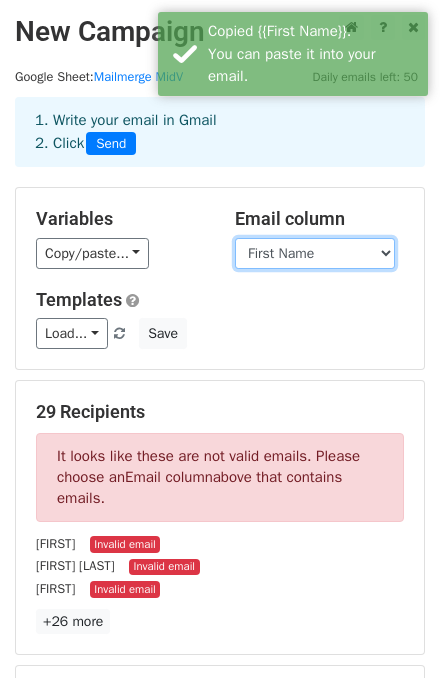 click on "First Name
Email" at bounding box center (315, 253) 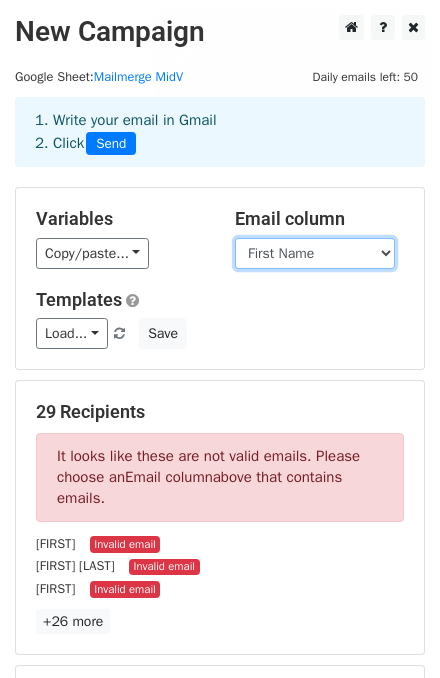 select on "Email" 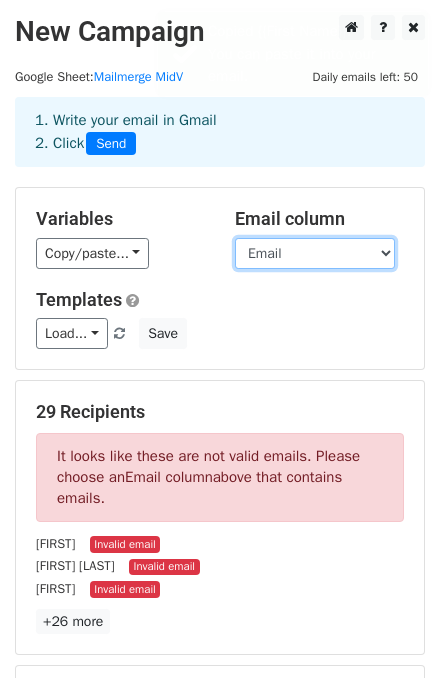 click on "First Name
Email" at bounding box center (315, 253) 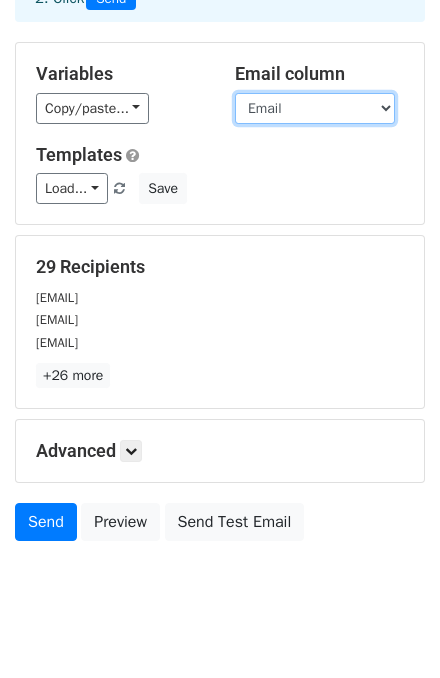 scroll, scrollTop: 160, scrollLeft: 0, axis: vertical 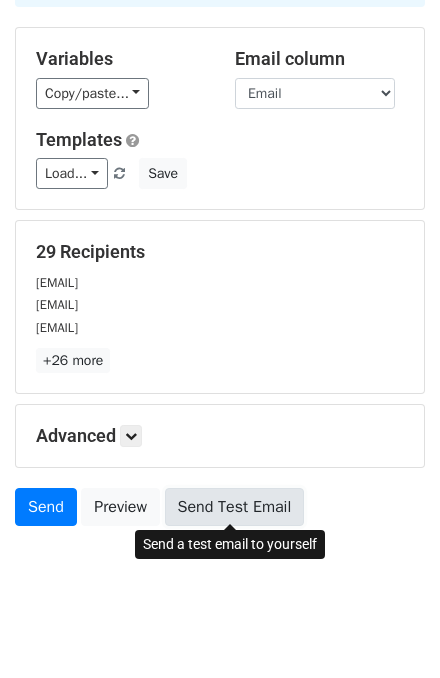 click on "Send Test Email" at bounding box center [235, 507] 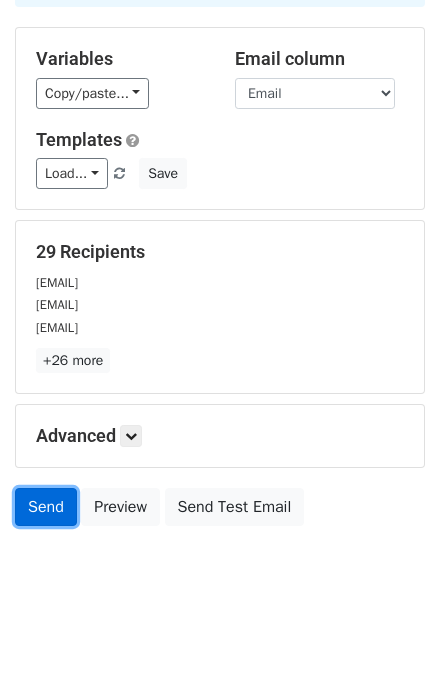 click on "Send" at bounding box center [46, 507] 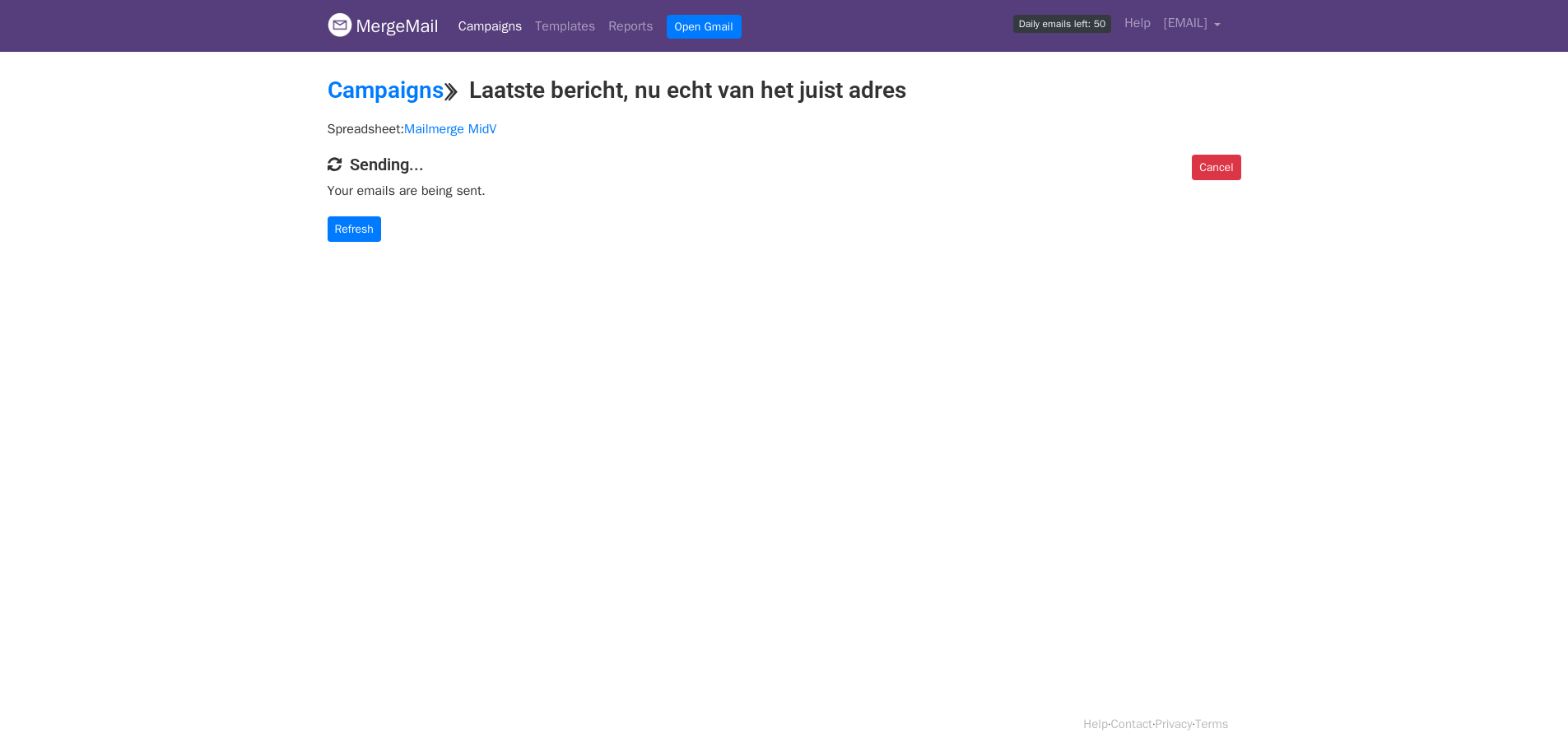 scroll, scrollTop: 0, scrollLeft: 0, axis: both 